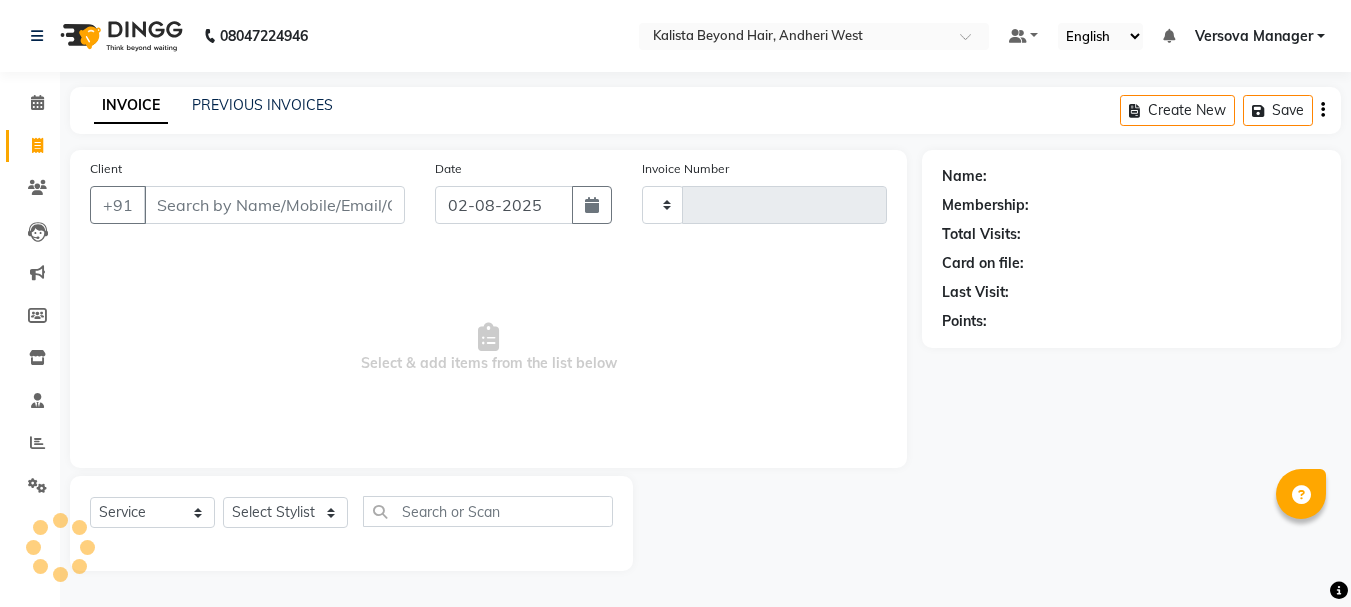select on "service" 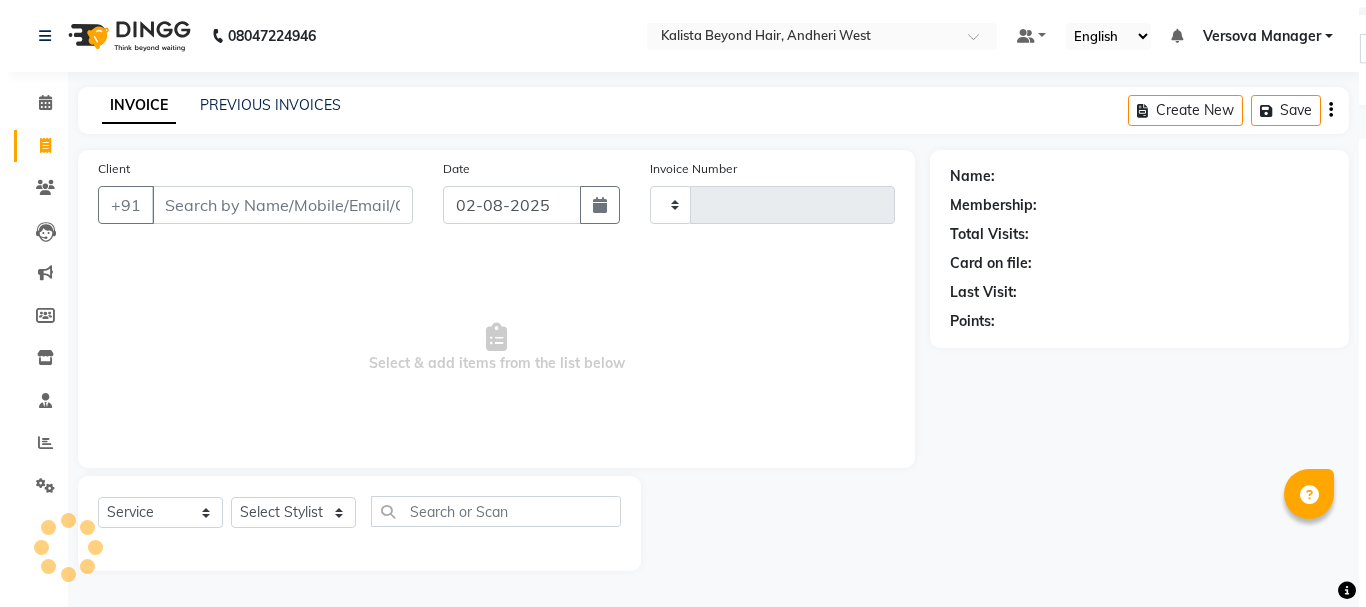 scroll, scrollTop: 0, scrollLeft: 0, axis: both 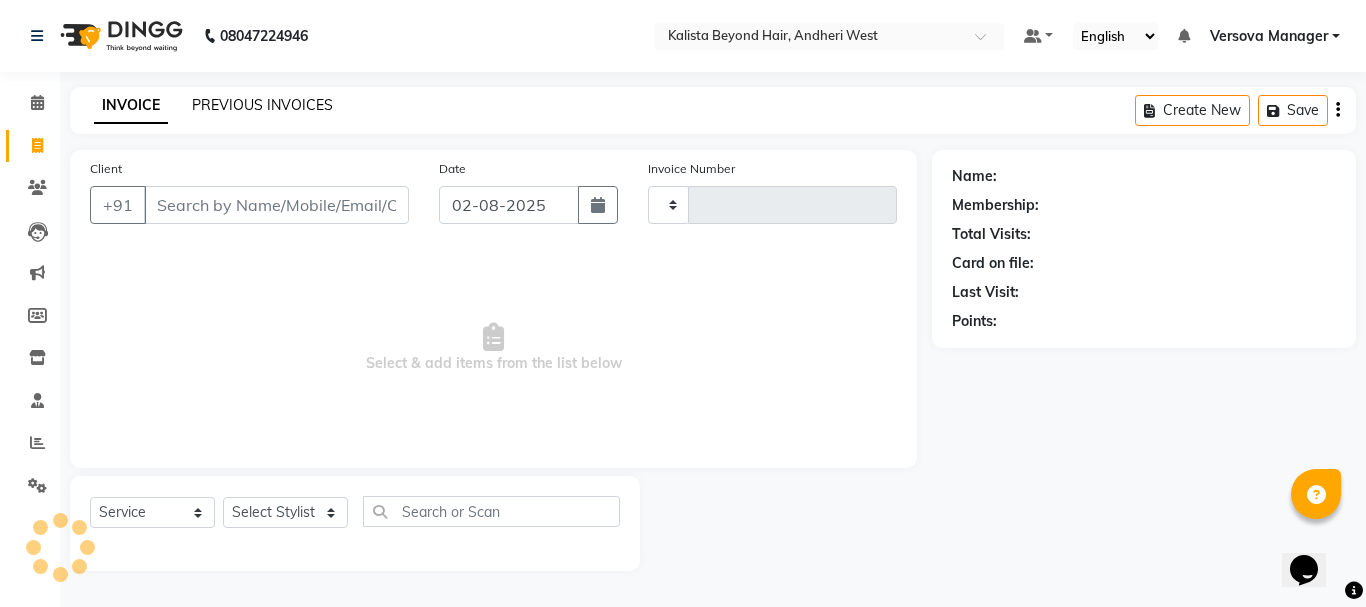 click on "PREVIOUS INVOICES" 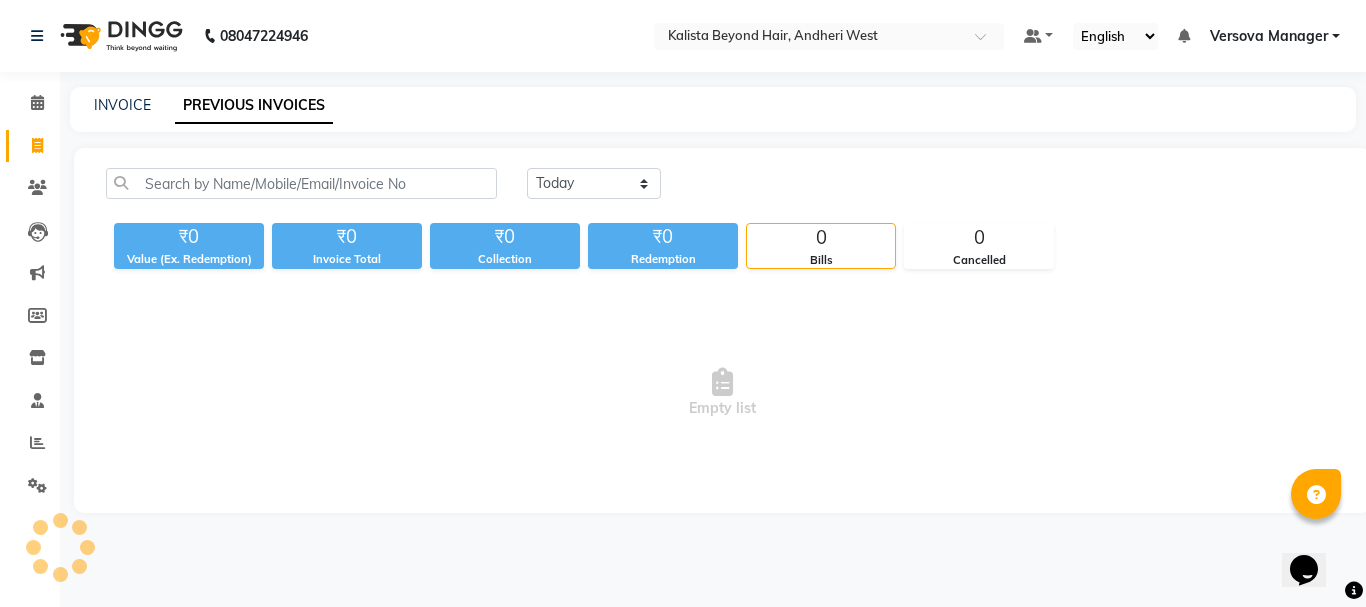 click on "INVOICE PREVIOUS INVOICES" 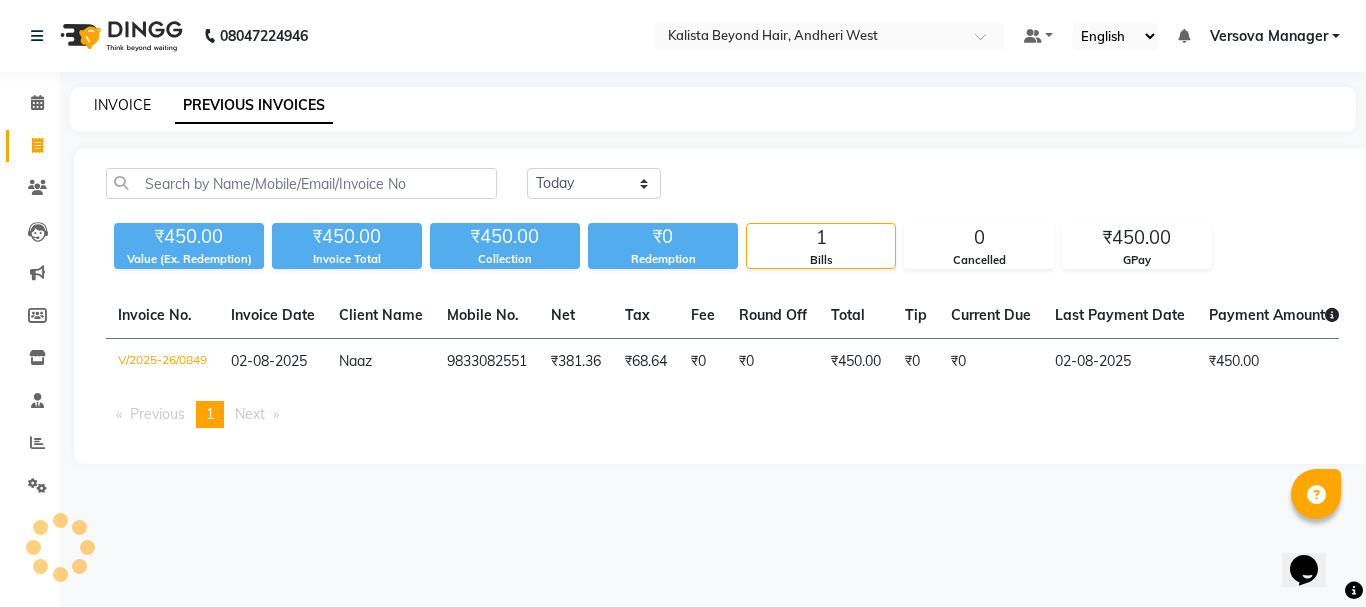 click on "INVOICE" 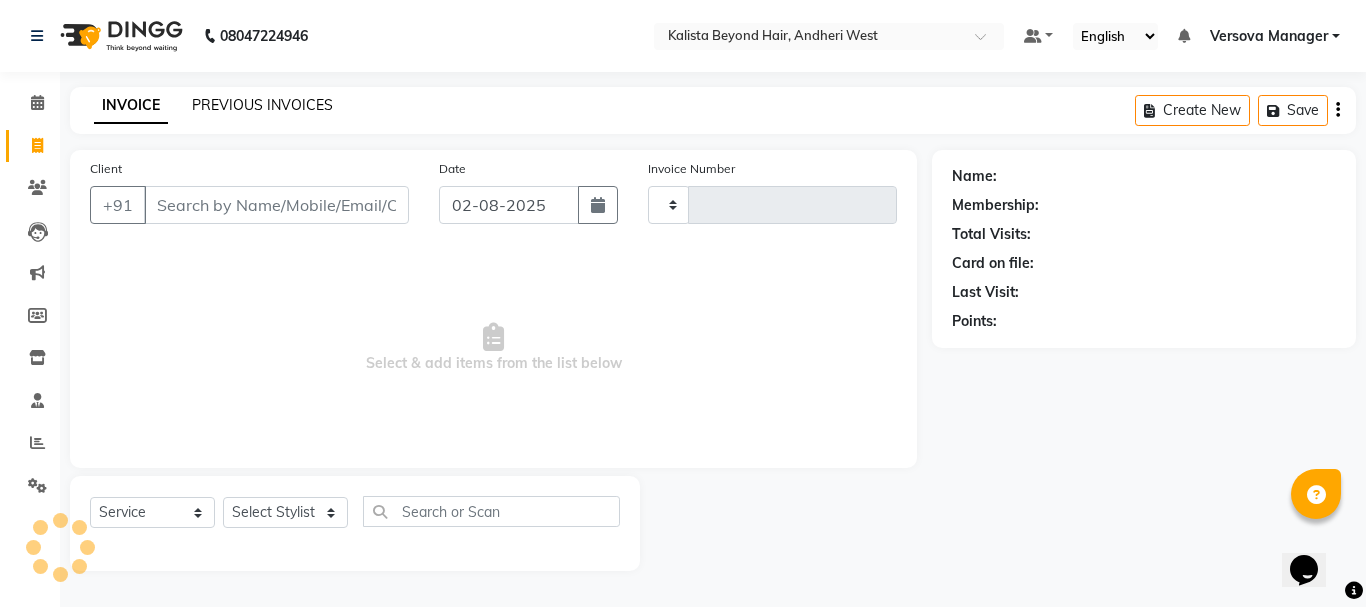 type on "0850" 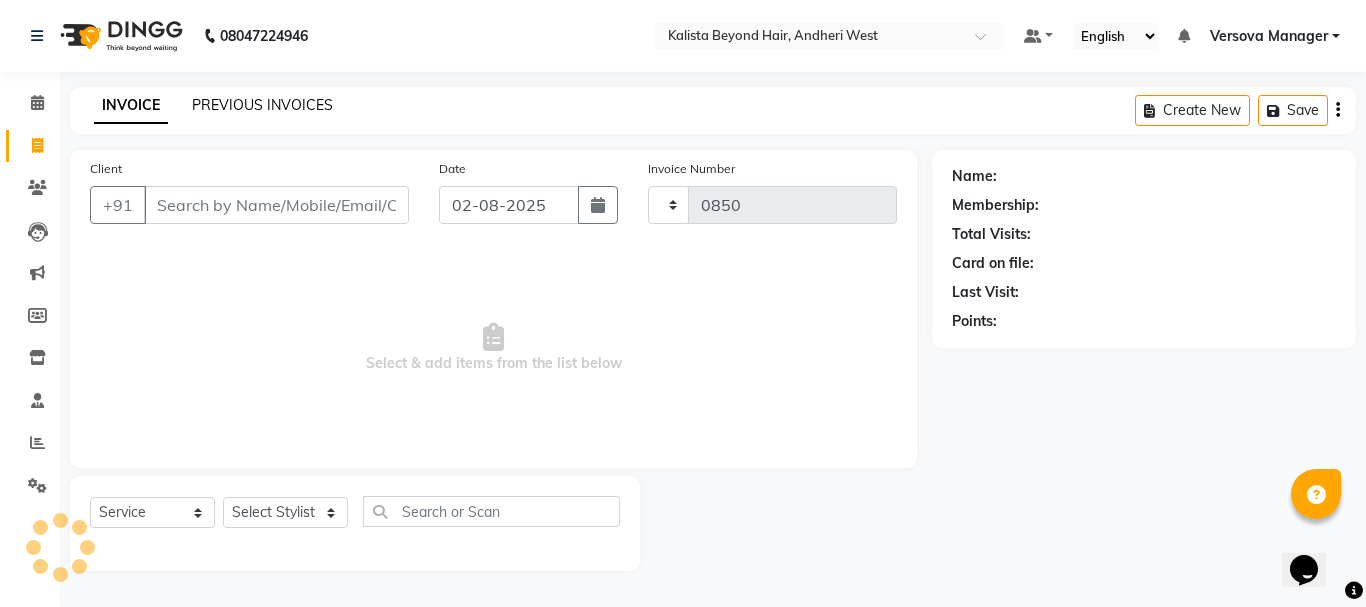 select on "6352" 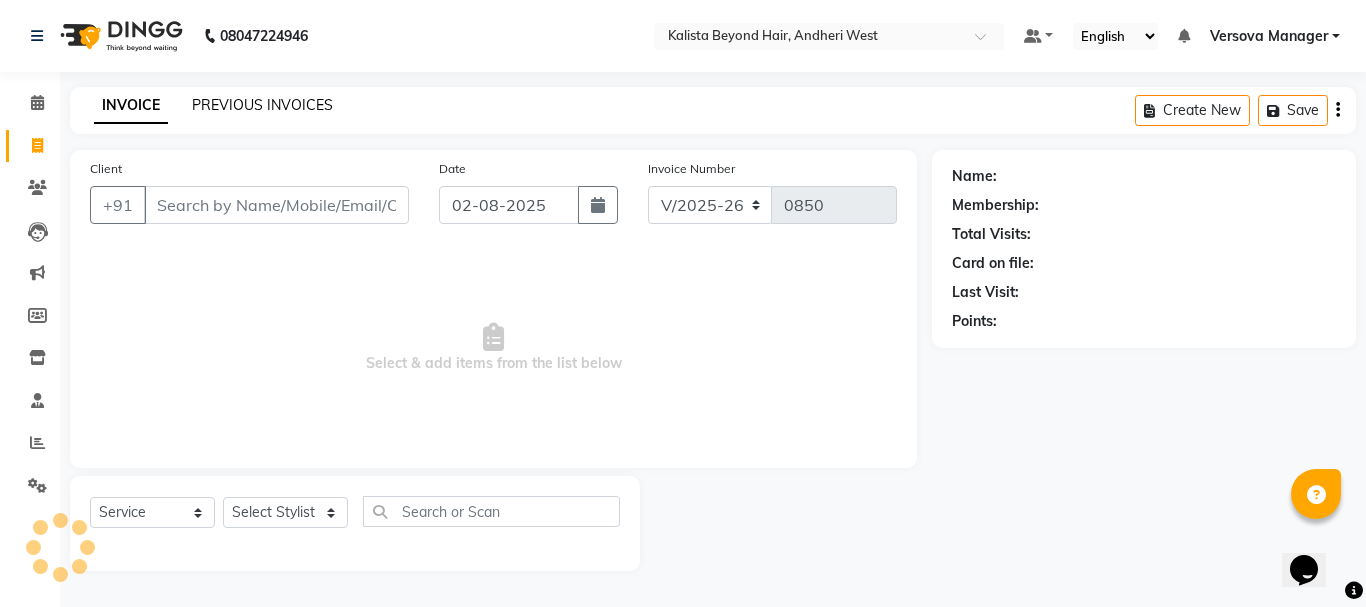 click on "PREVIOUS INVOICES" 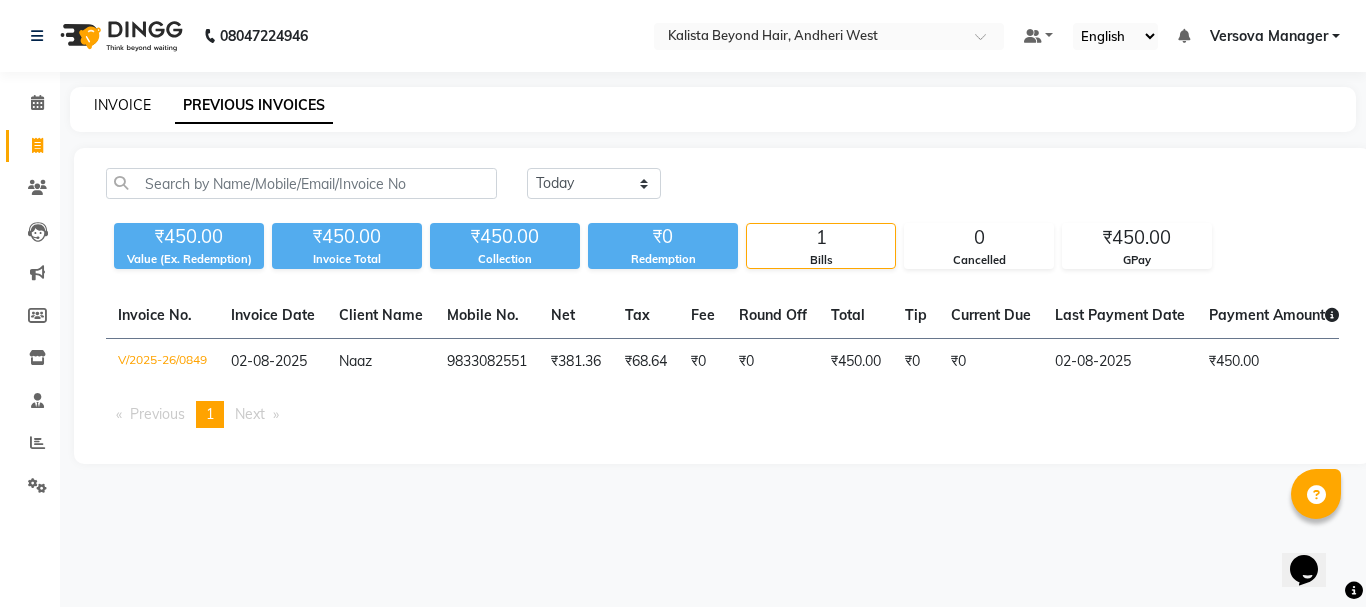 click on "INVOICE" 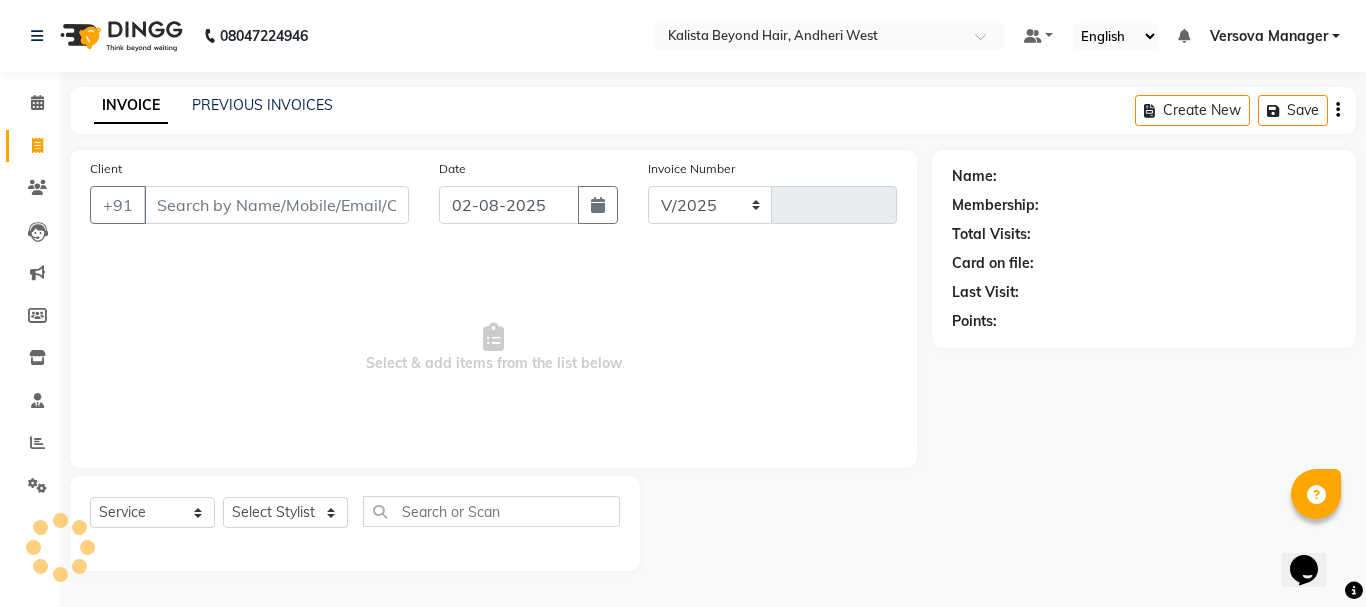 select on "6352" 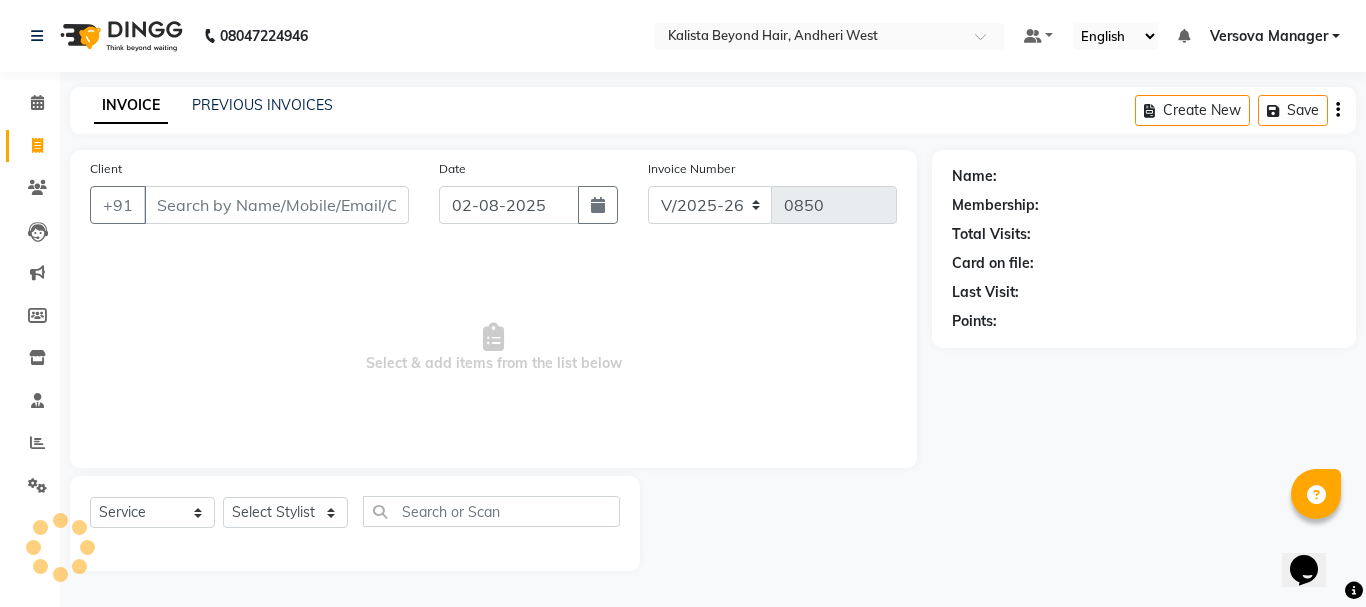 select on "48071" 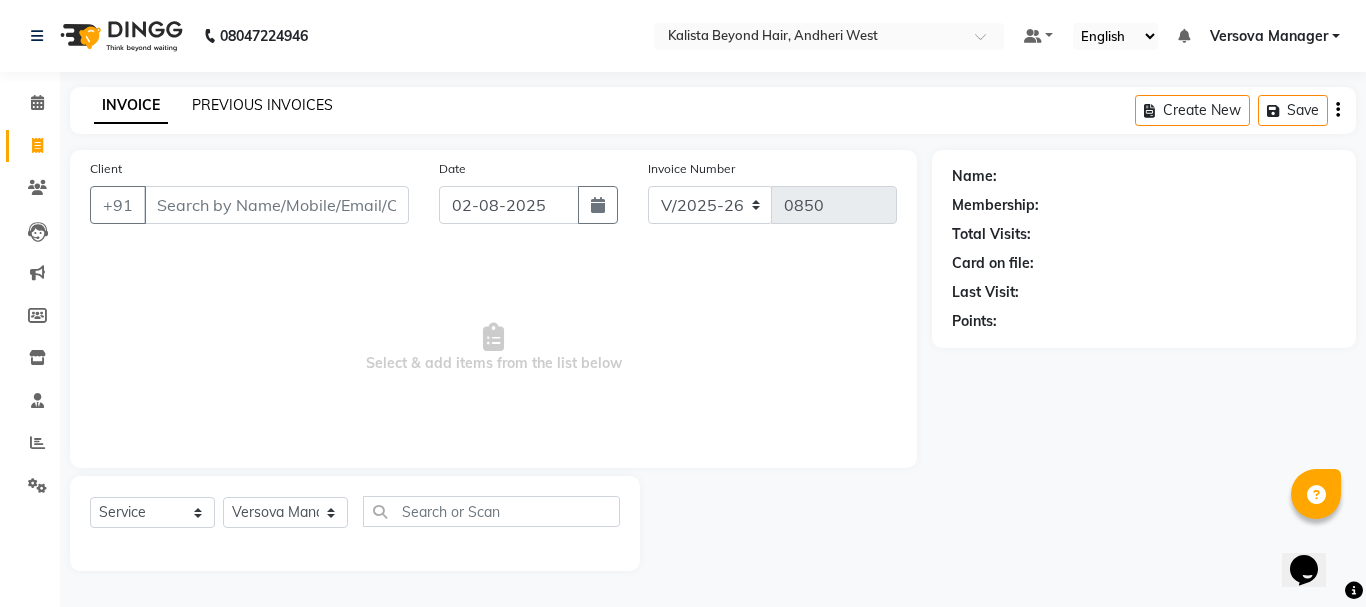 click on "PREVIOUS INVOICES" 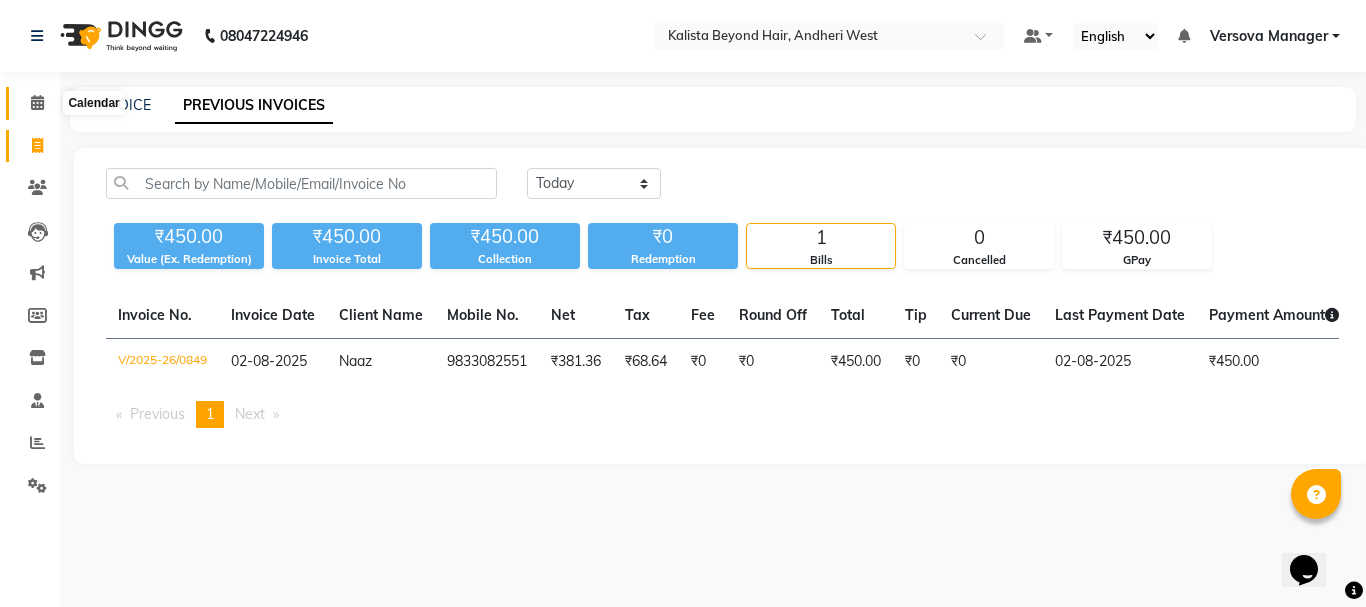 click 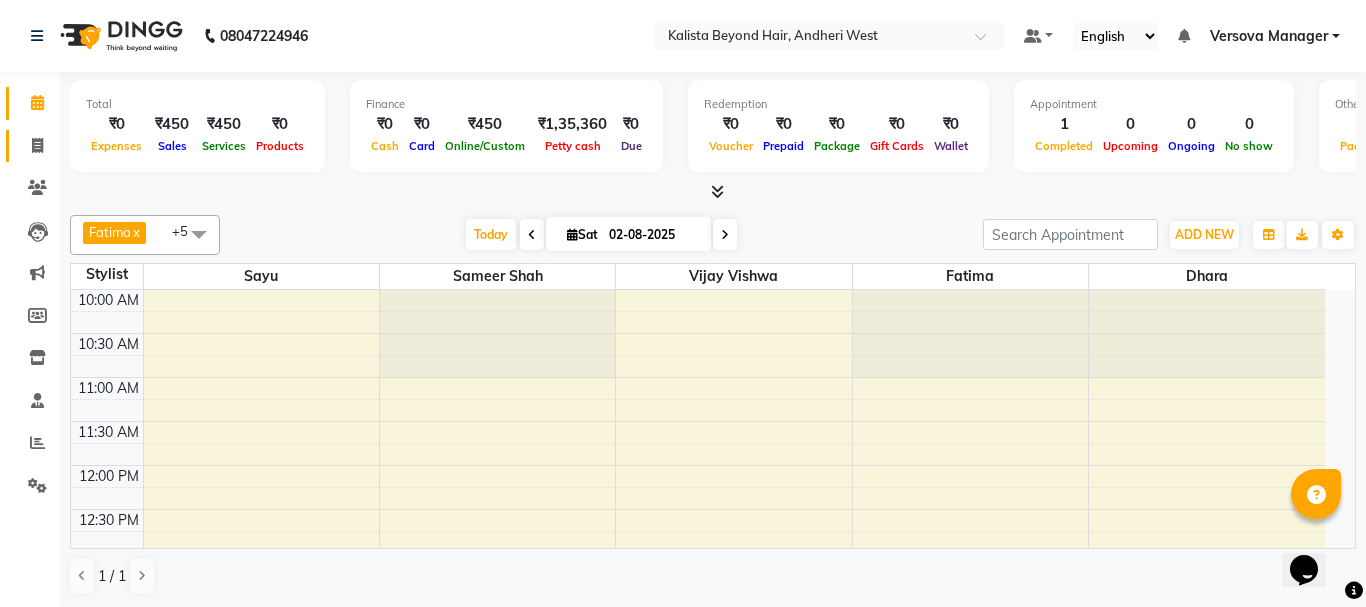 click 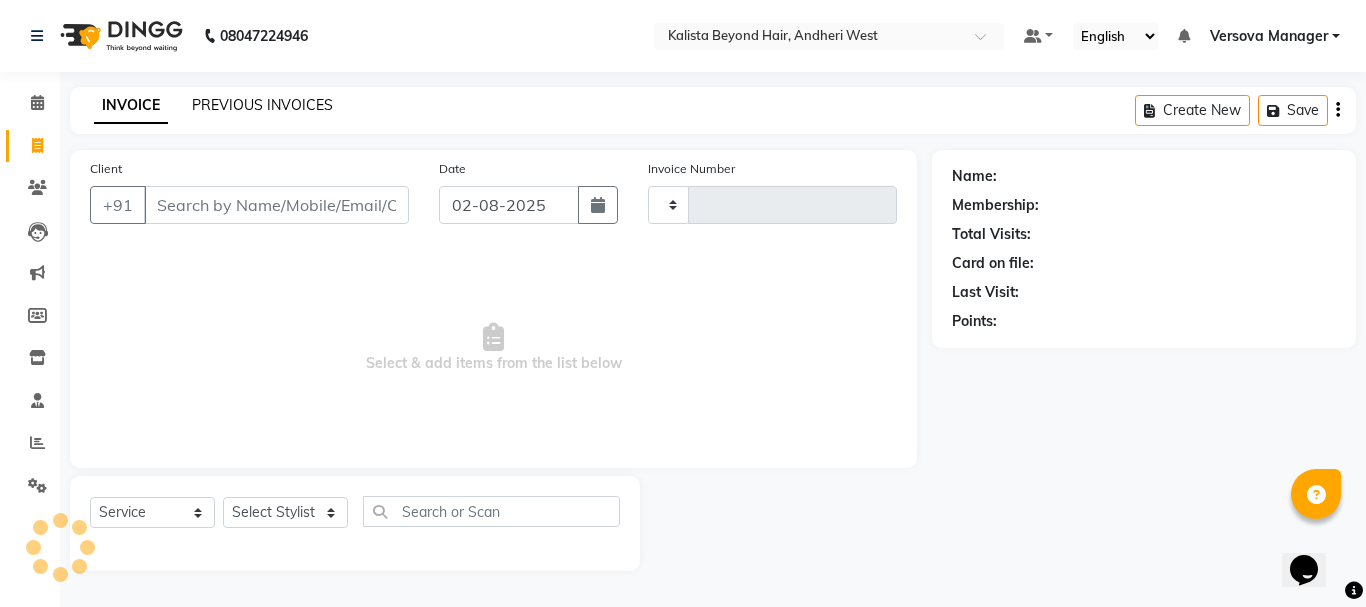 click on "PREVIOUS INVOICES" 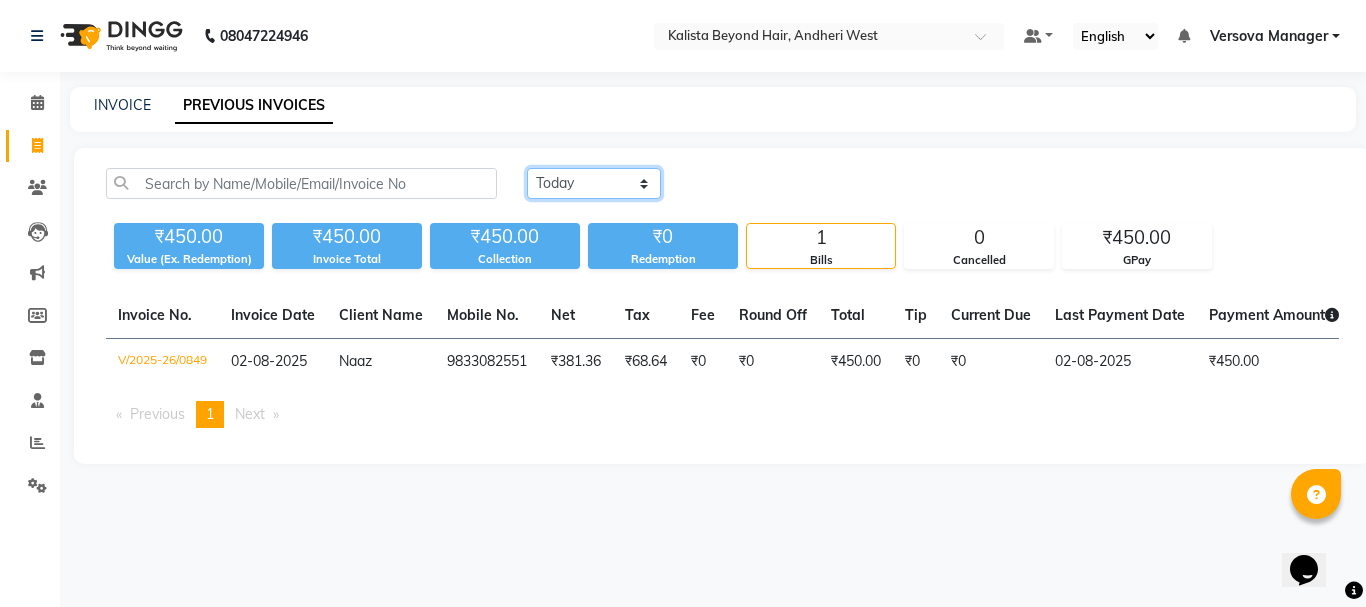 click on "Today Yesterday Custom Range" 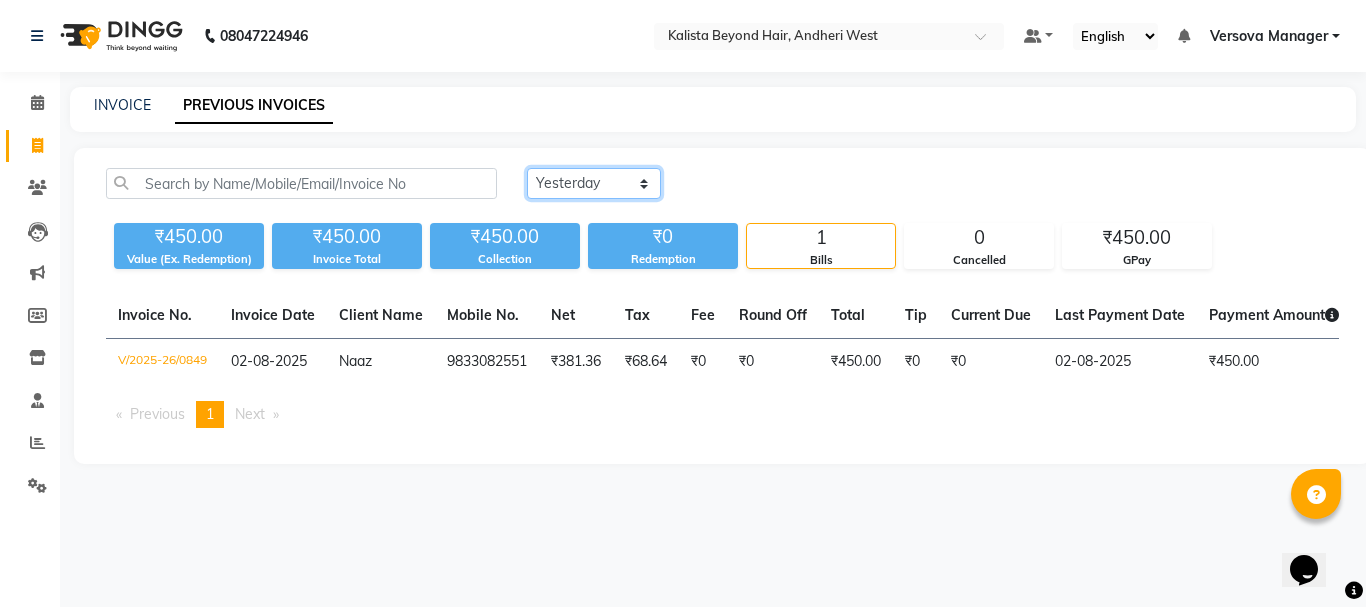 click on "Today Yesterday Custom Range" 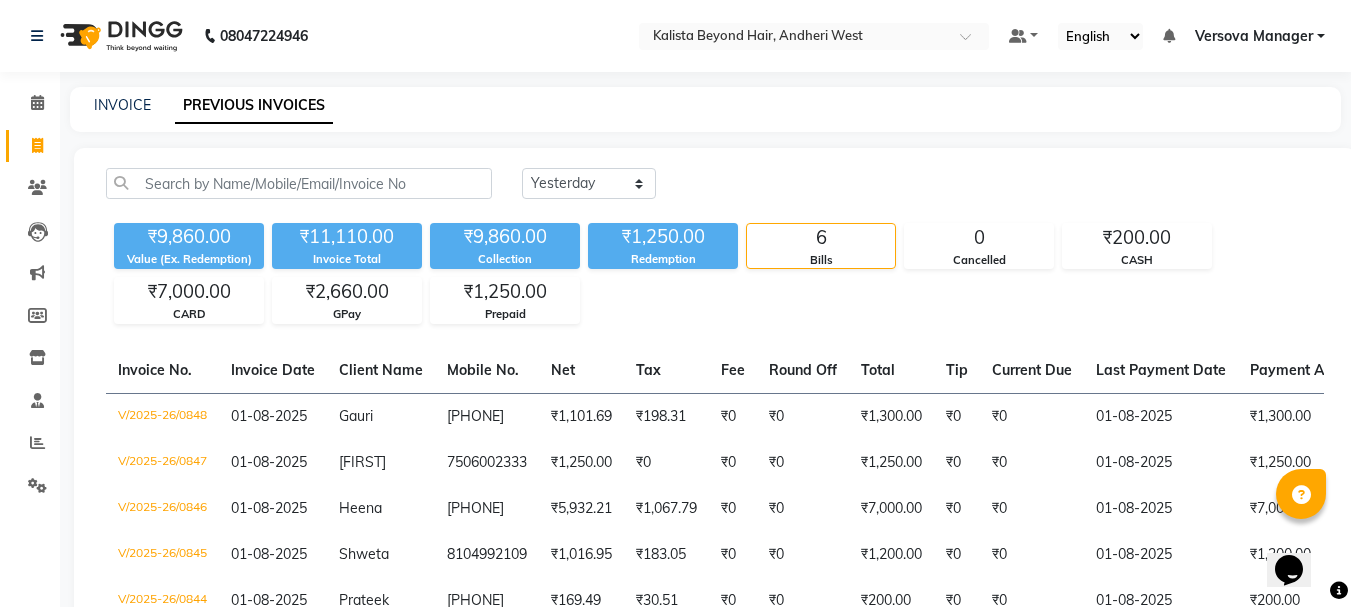 click on "Today Yesterday Custom Range" 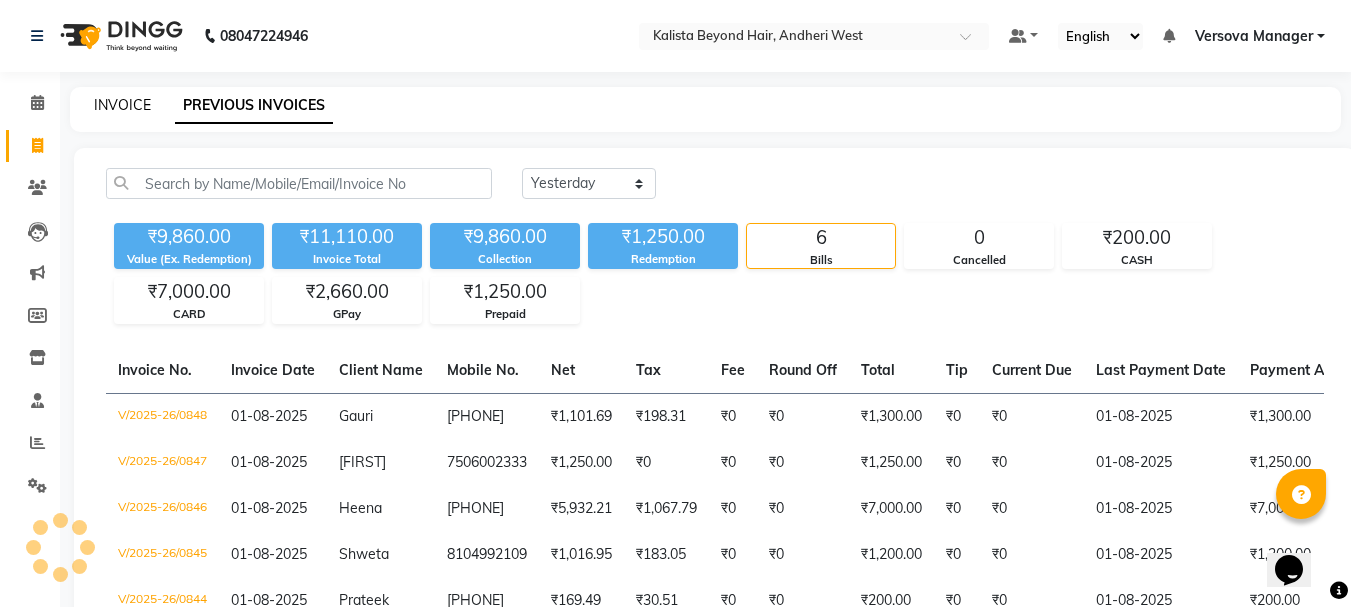 click on "INVOICE" 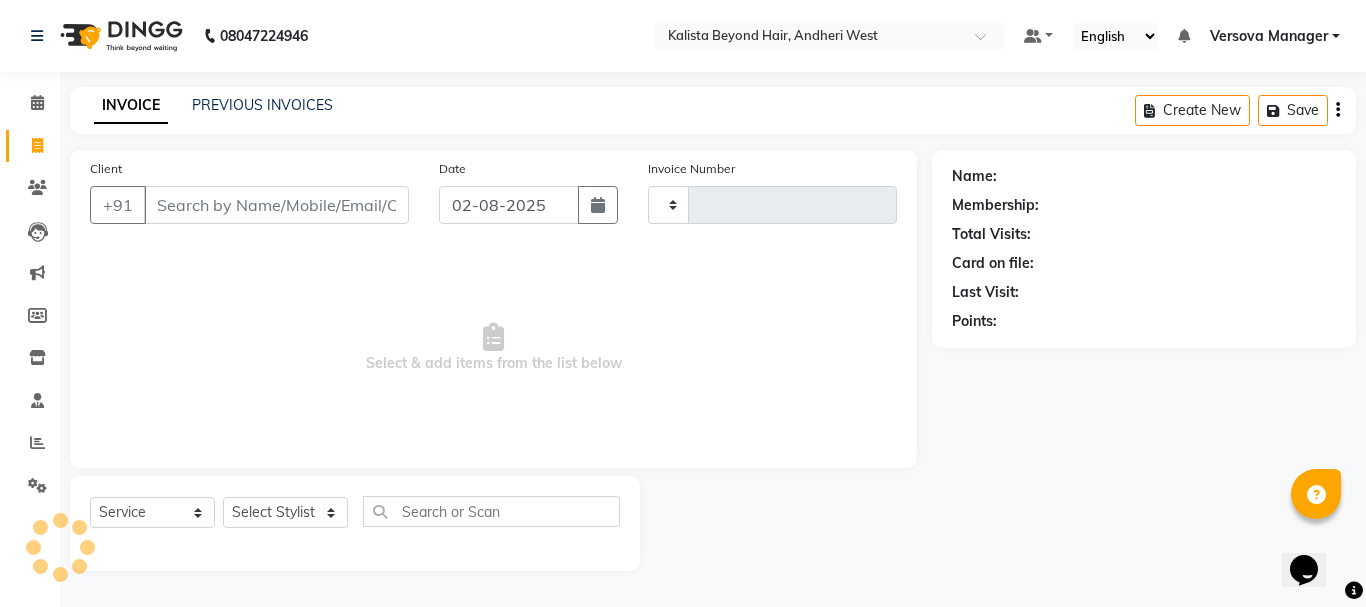 click on "Client +91" 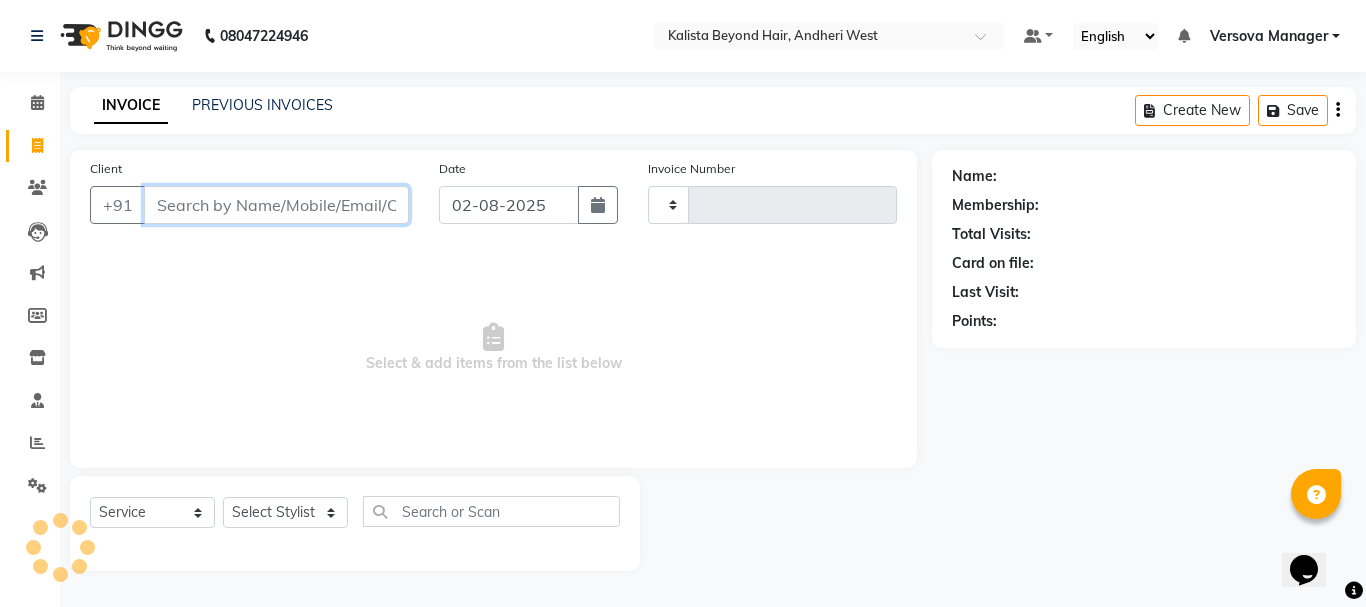 click on "Client" at bounding box center [276, 205] 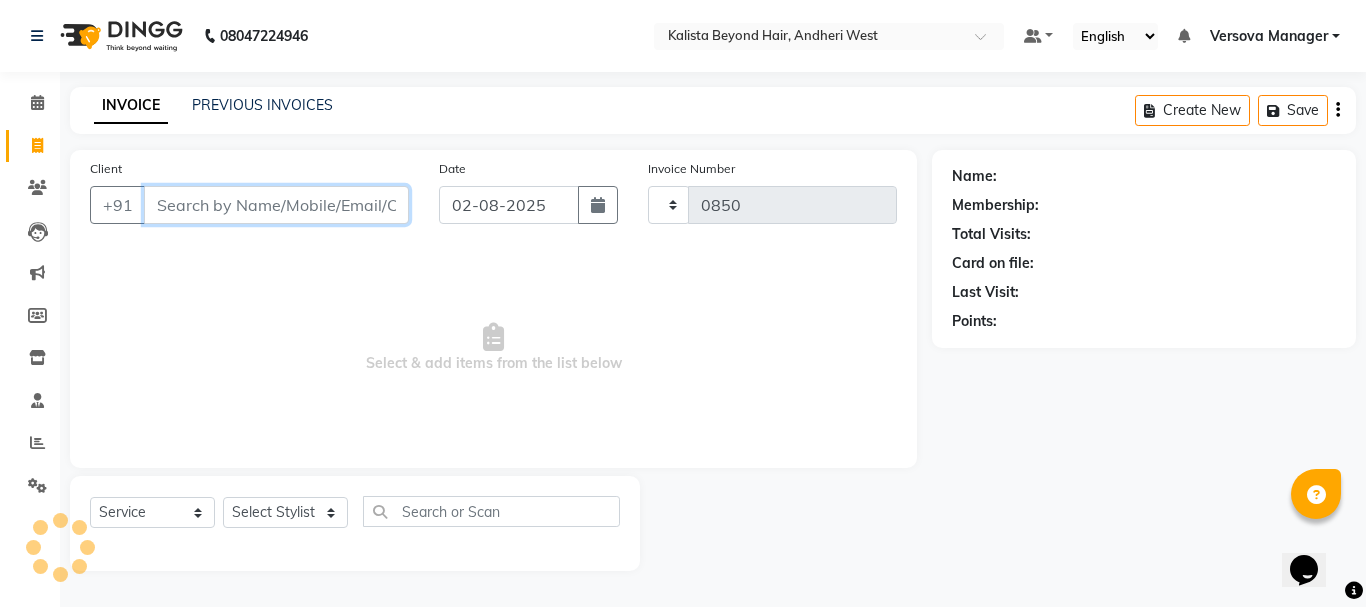 select on "6352" 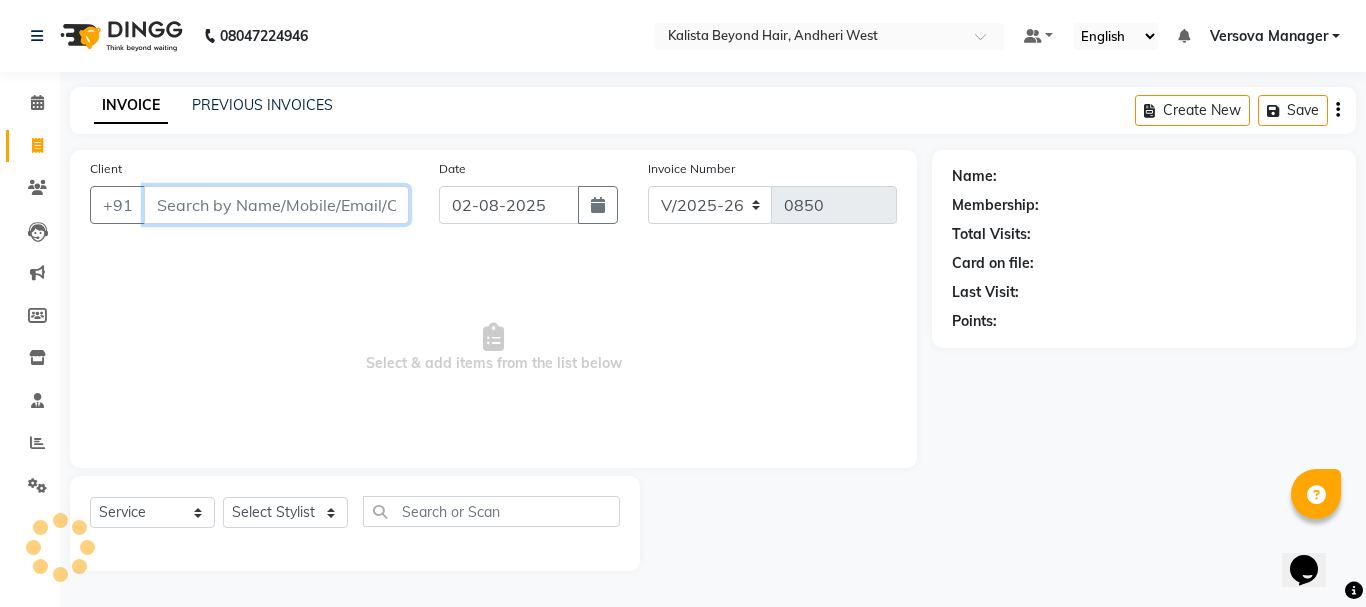 type on "r" 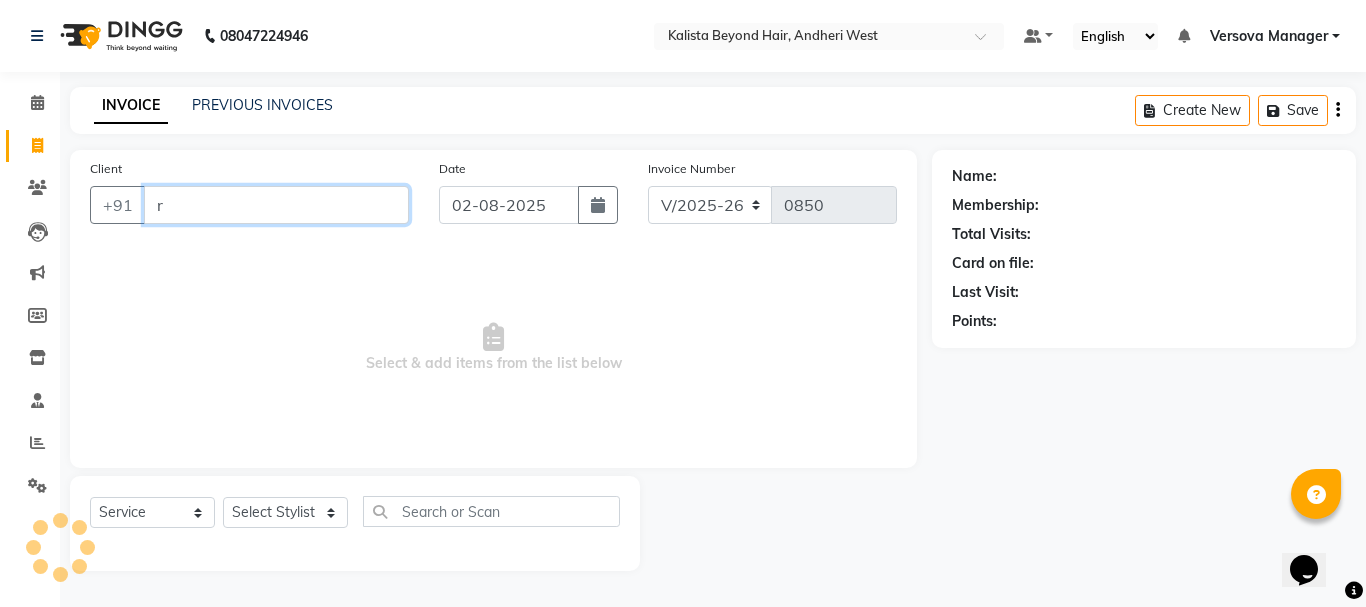 select on "48071" 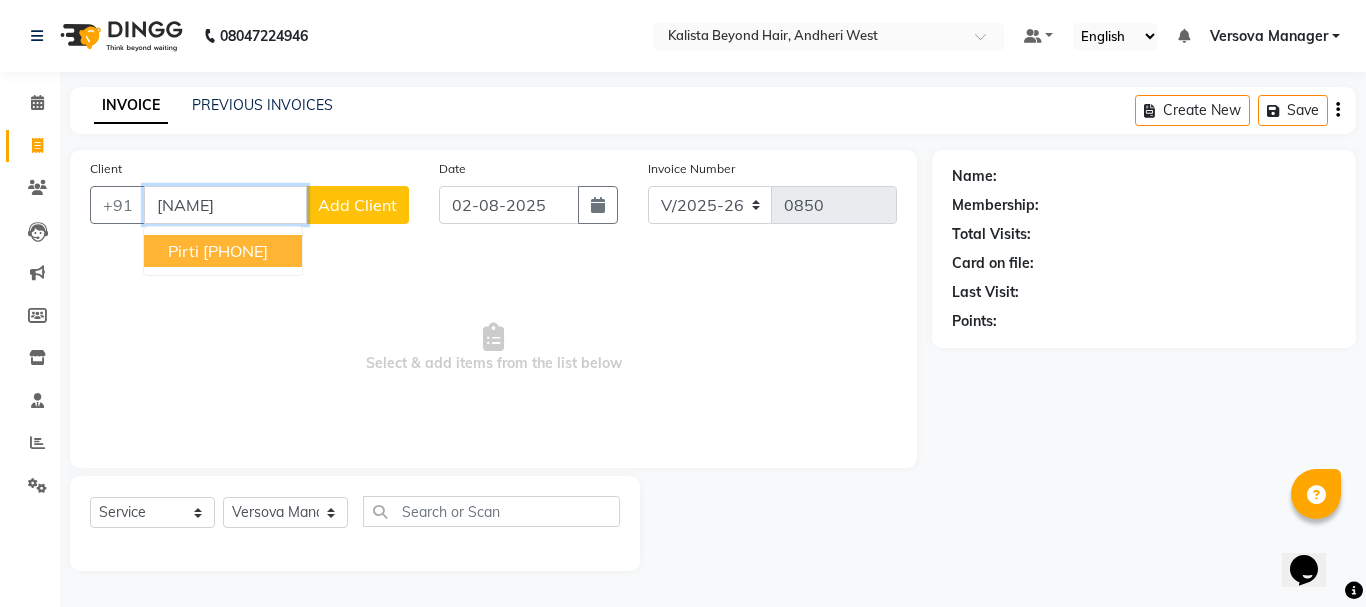 click on "[FIRST] [PHONE]" at bounding box center (223, 251) 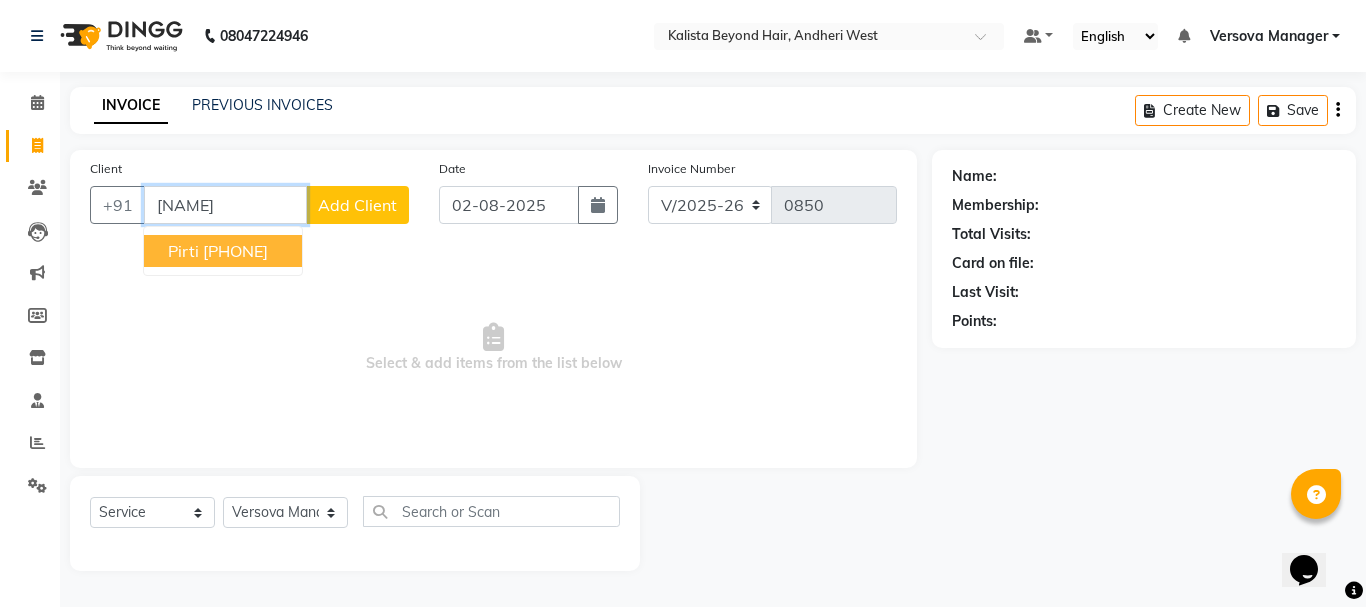 click on "[PHONE]" at bounding box center (235, 251) 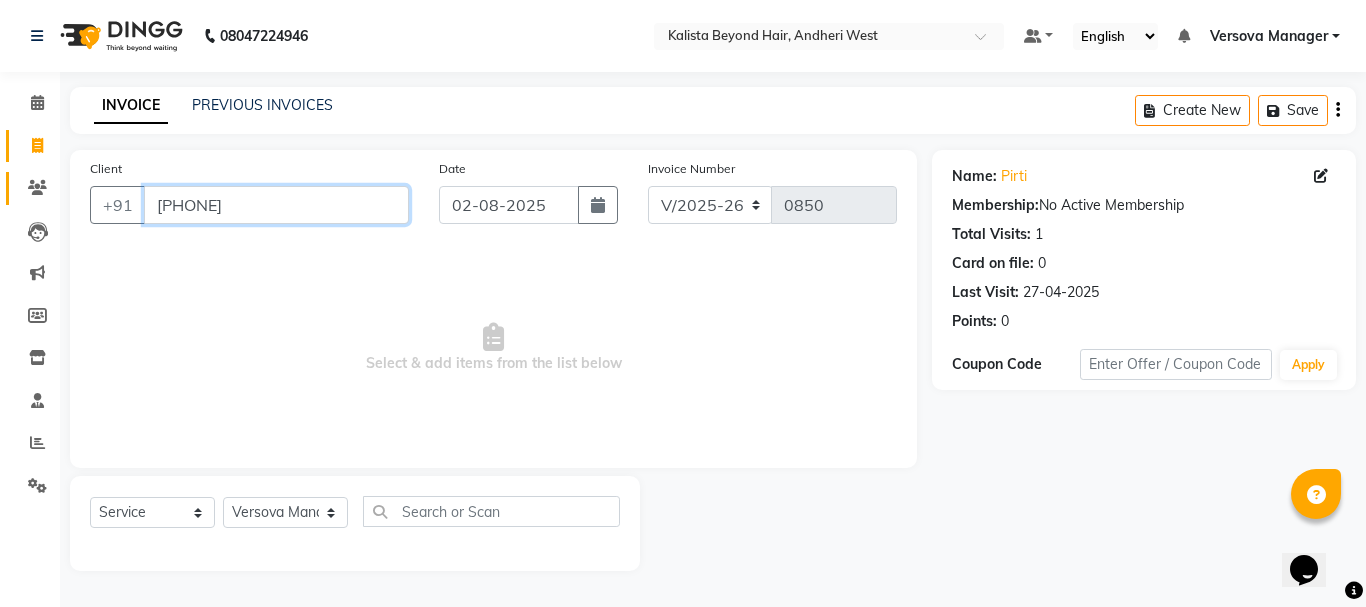 drag, startPoint x: 378, startPoint y: 218, endPoint x: 32, endPoint y: 182, distance: 347.8678 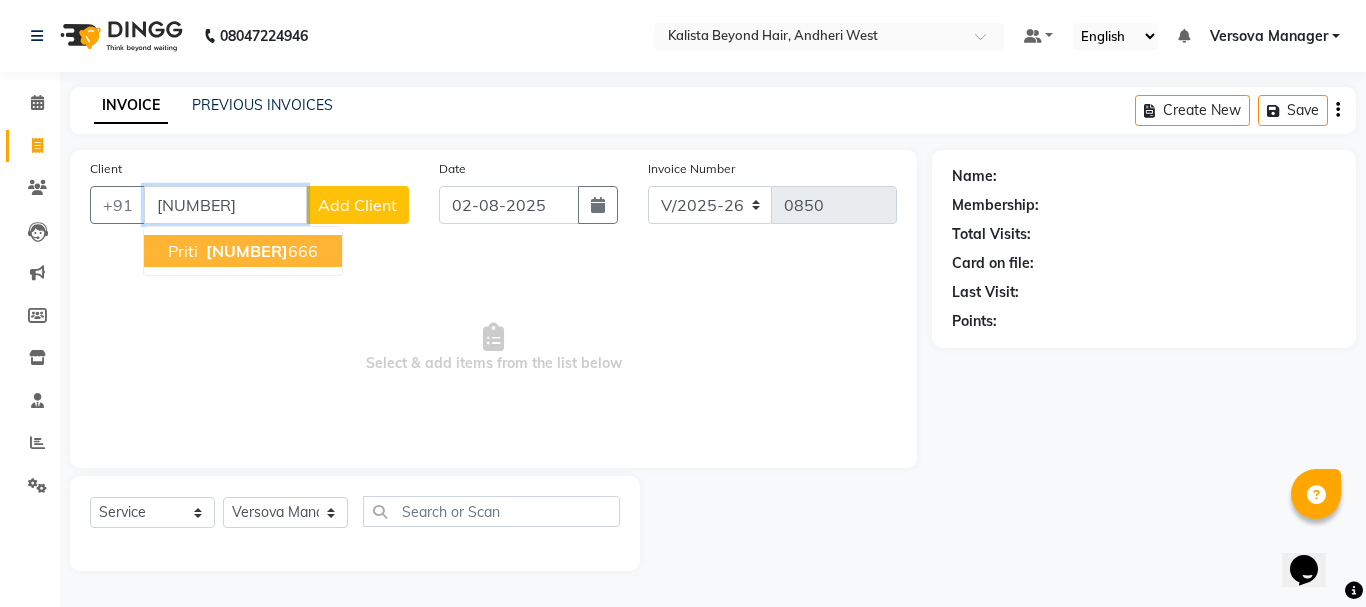 click on "[NUMBER]" at bounding box center [247, 251] 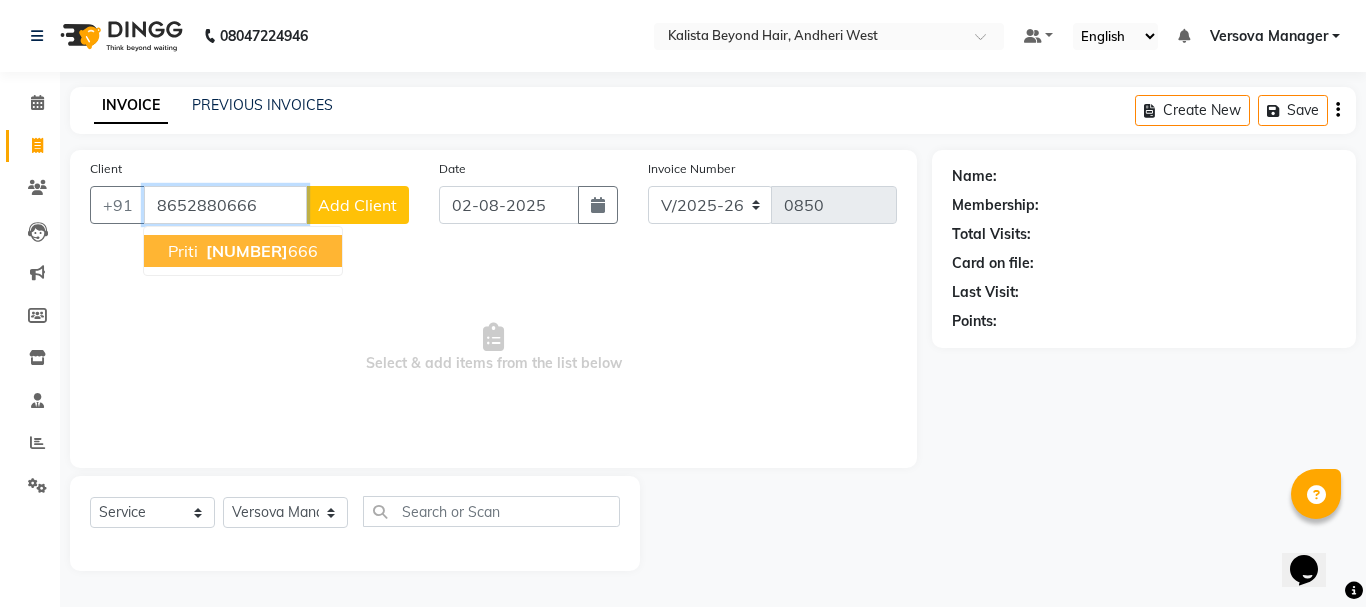 type on "8652880666" 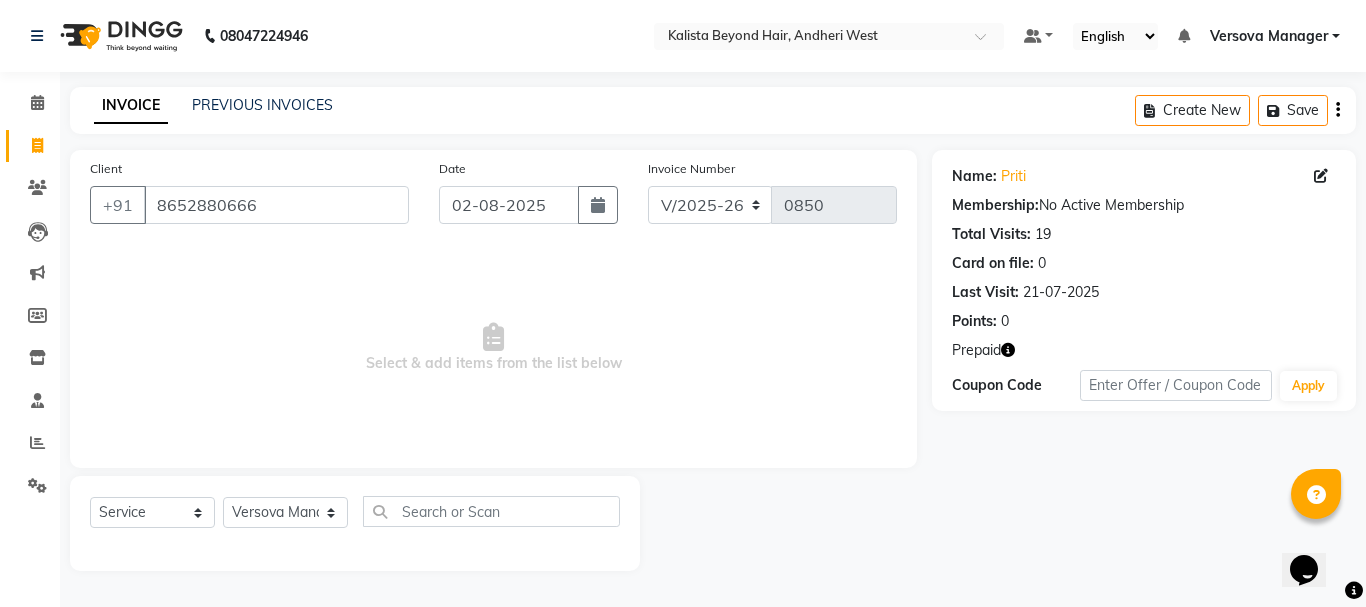 click 